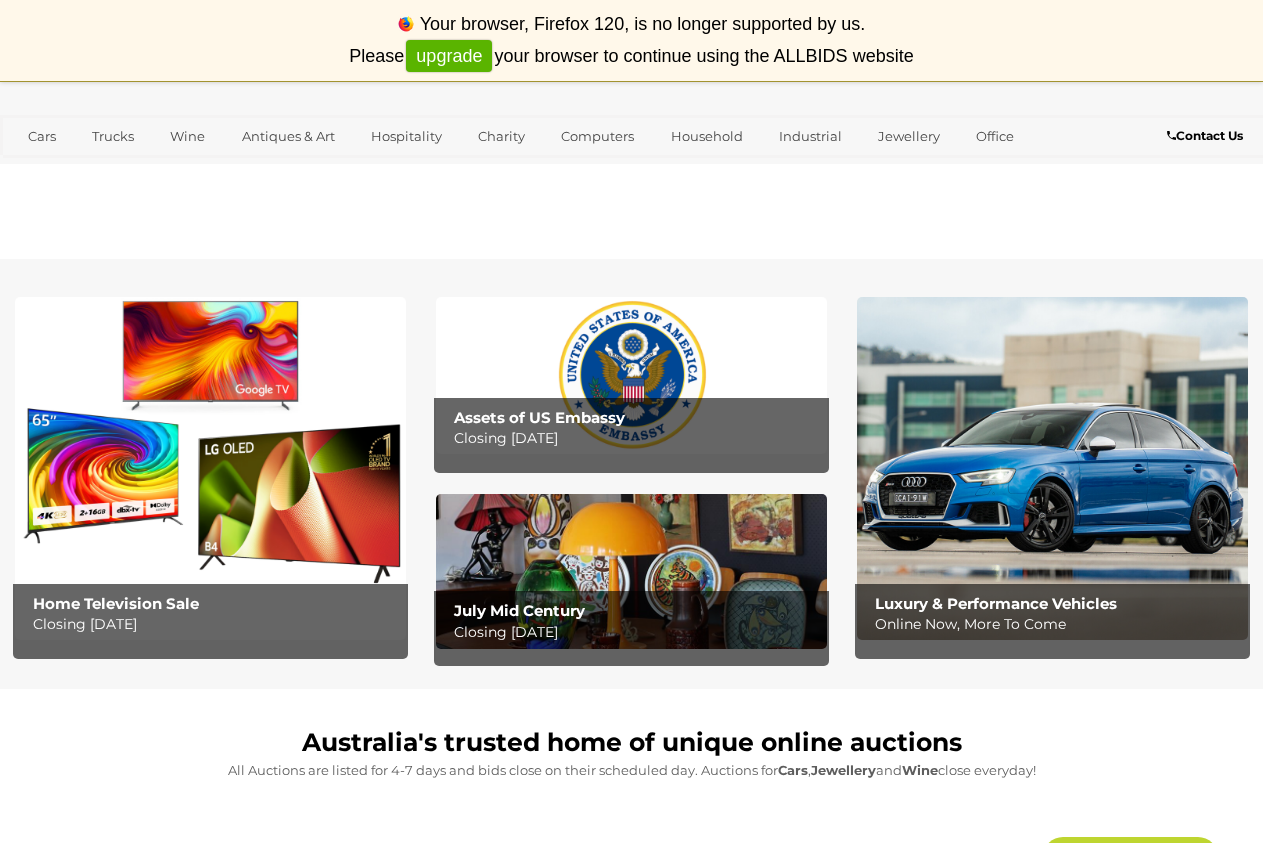 scroll, scrollTop: 0, scrollLeft: 0, axis: both 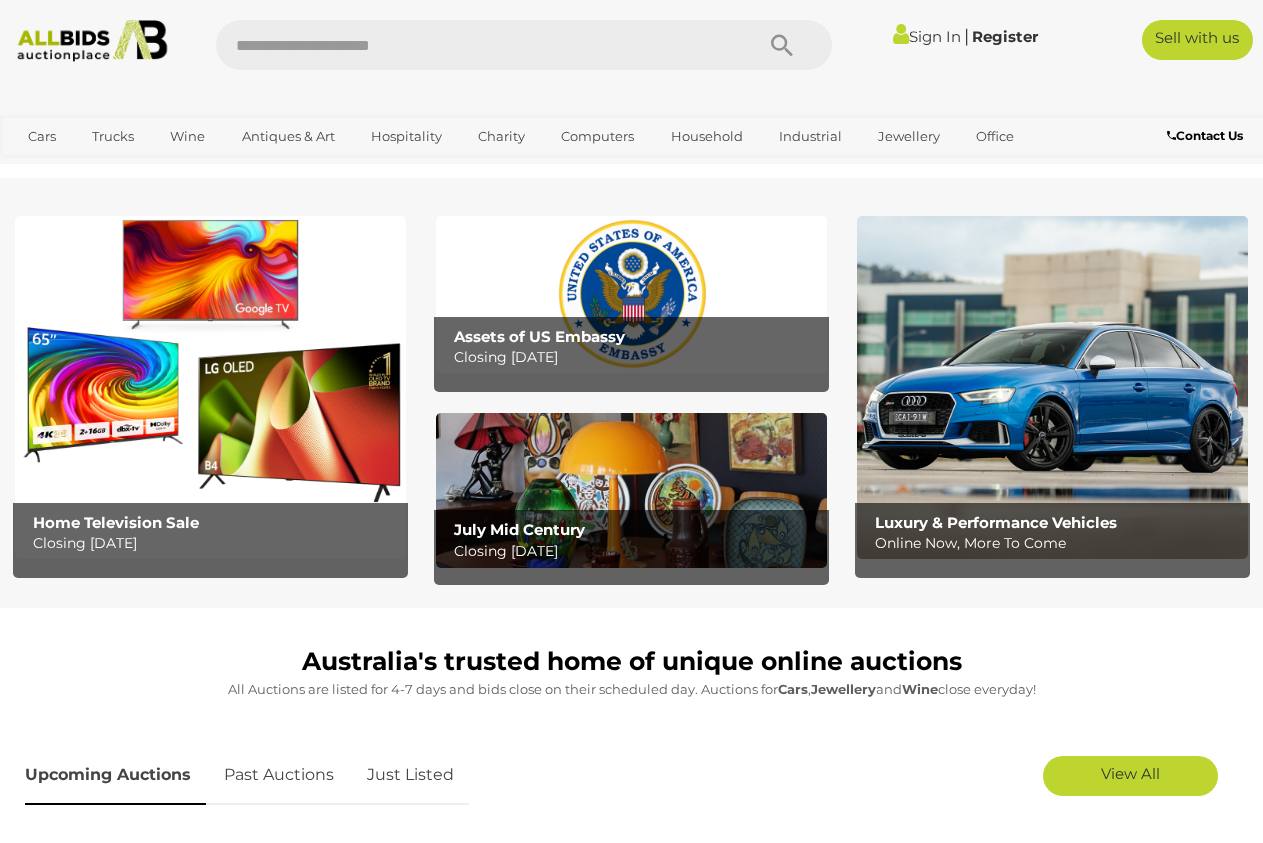 click on "Sign In" at bounding box center (927, 36) 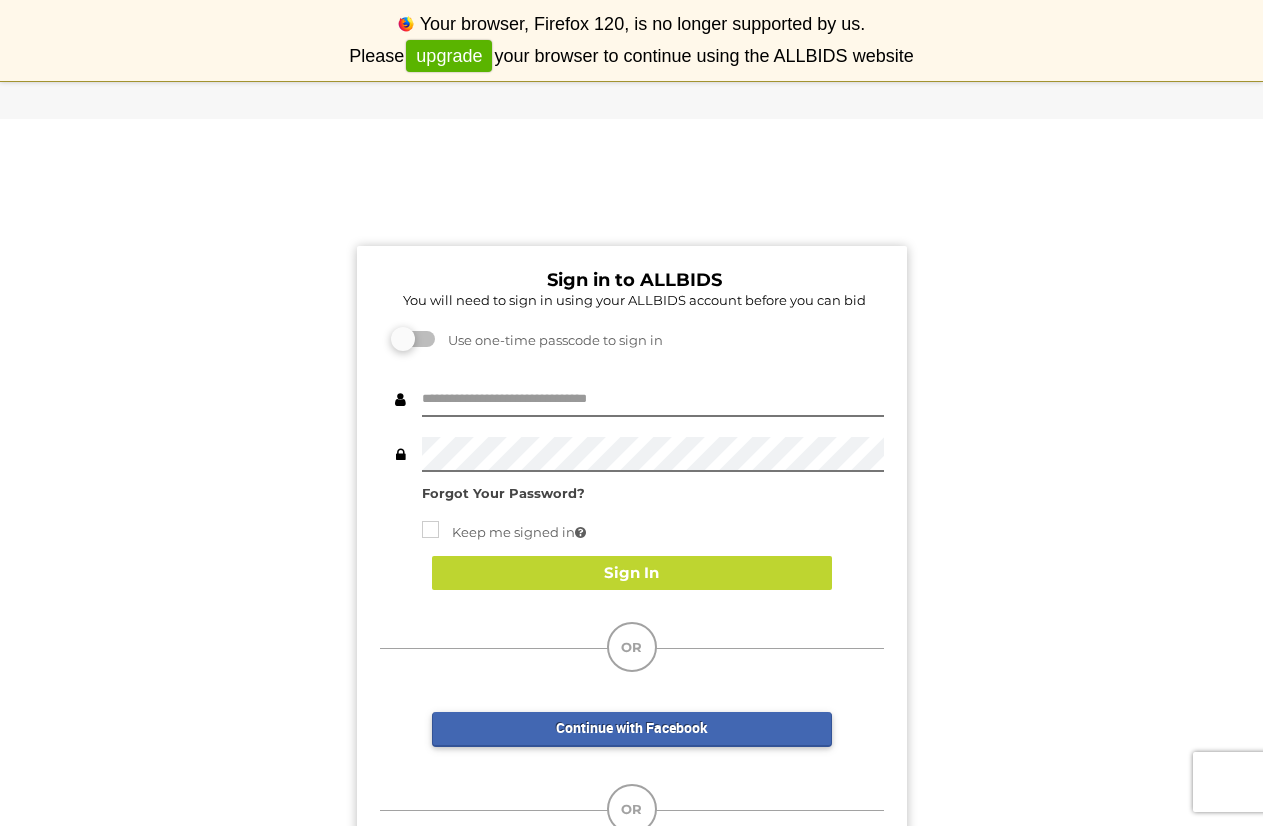 scroll, scrollTop: 0, scrollLeft: 0, axis: both 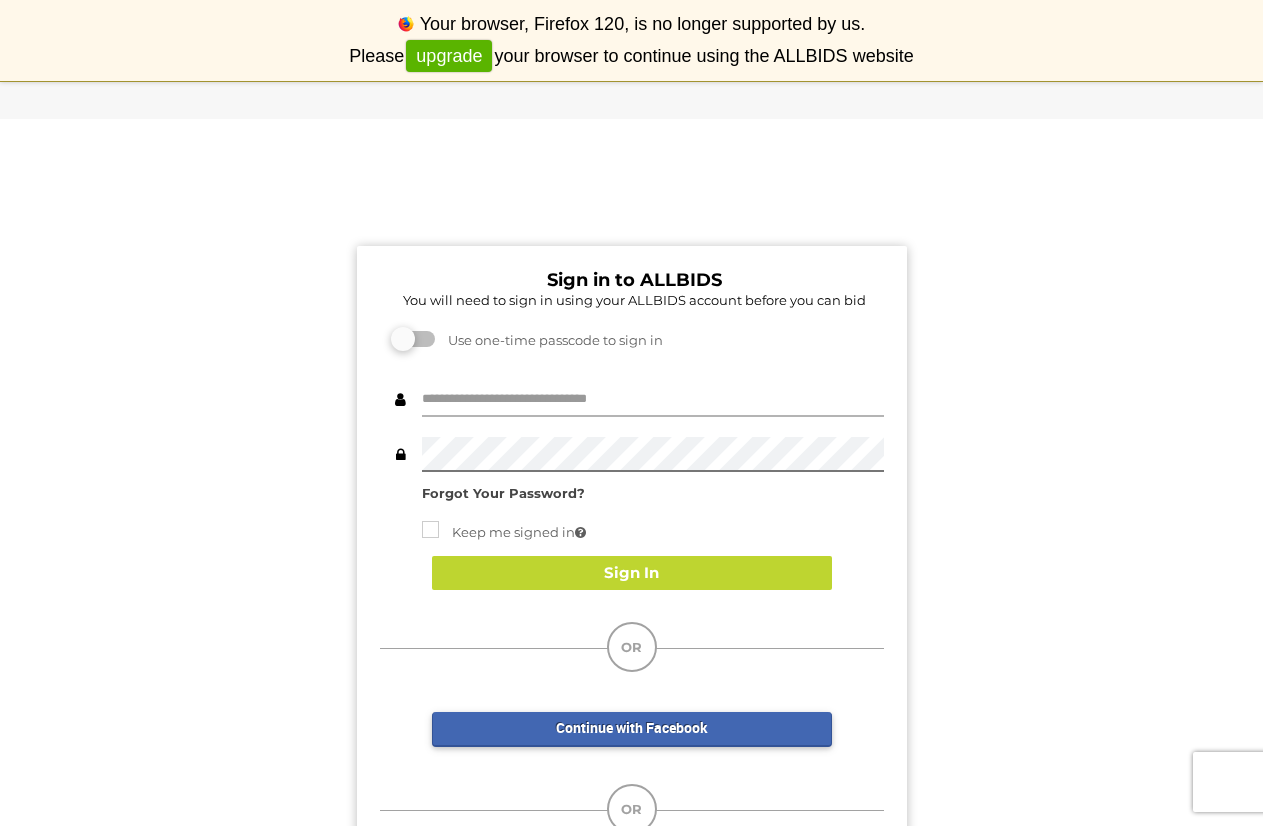 click at bounding box center [653, 399] 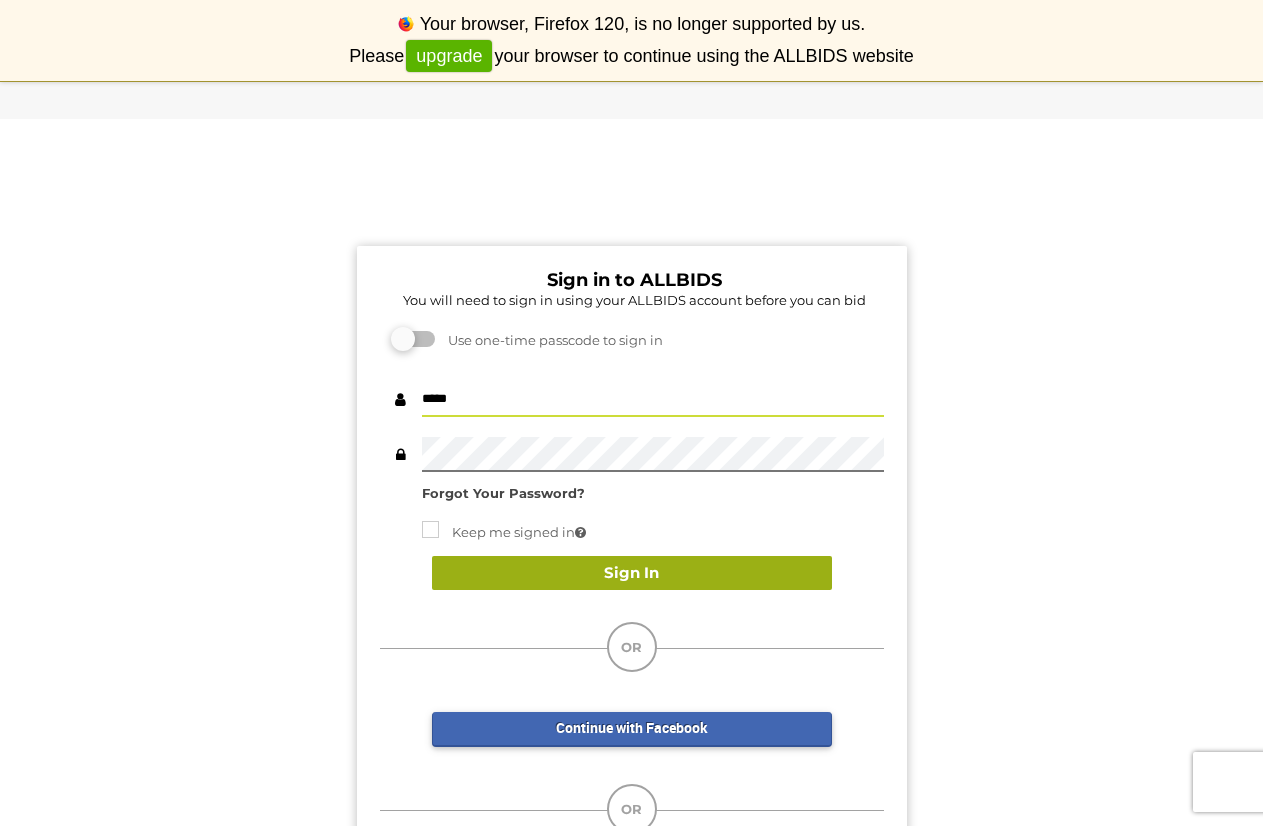 type on "*****" 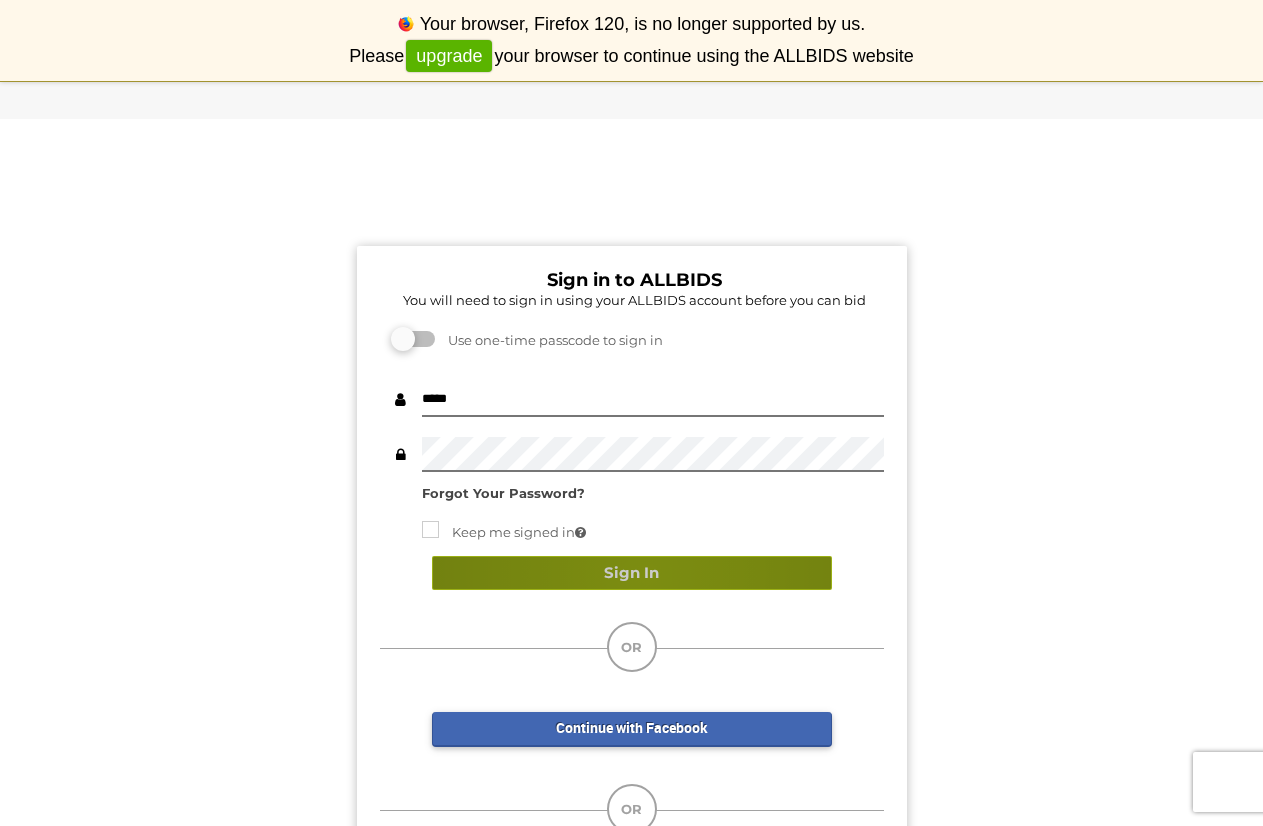 click on "Sign In" at bounding box center [632, 573] 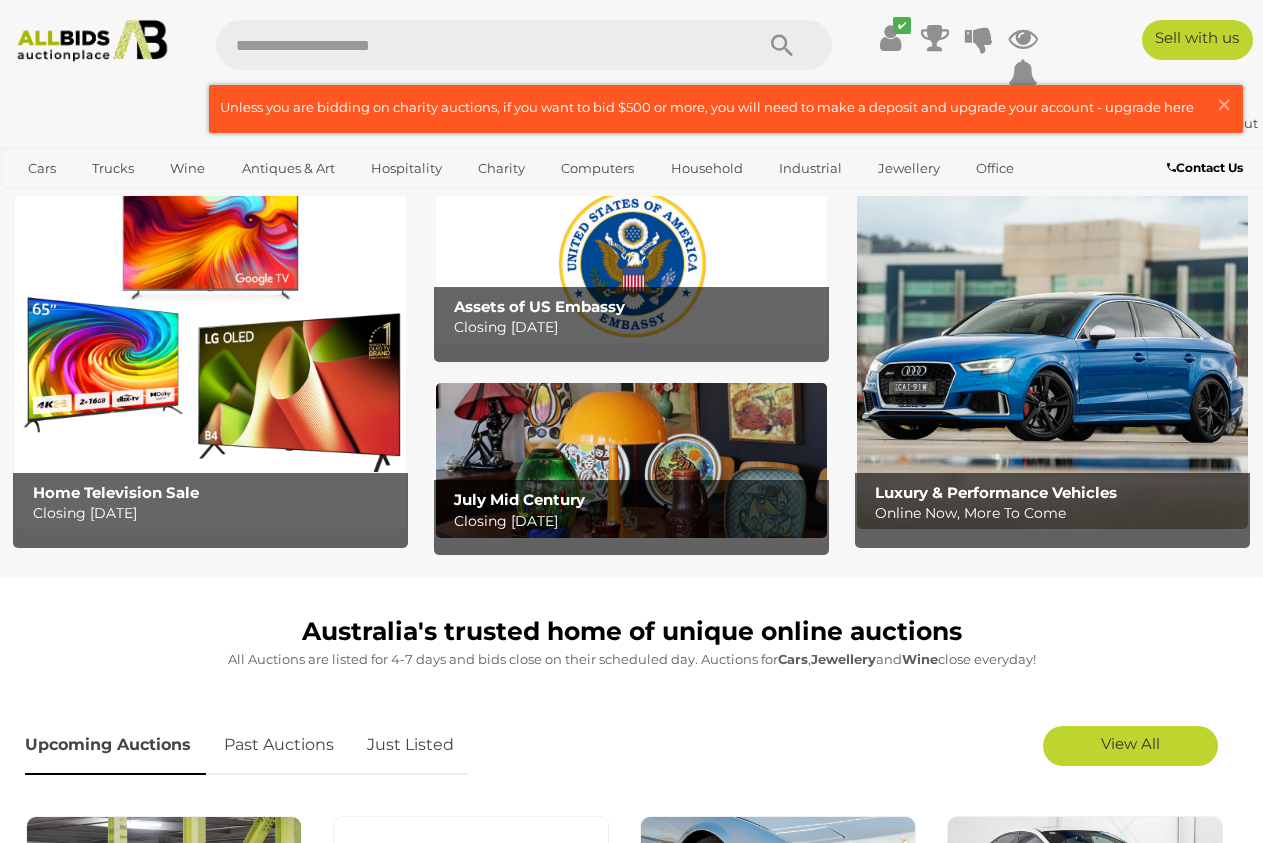 scroll, scrollTop: 0, scrollLeft: 0, axis: both 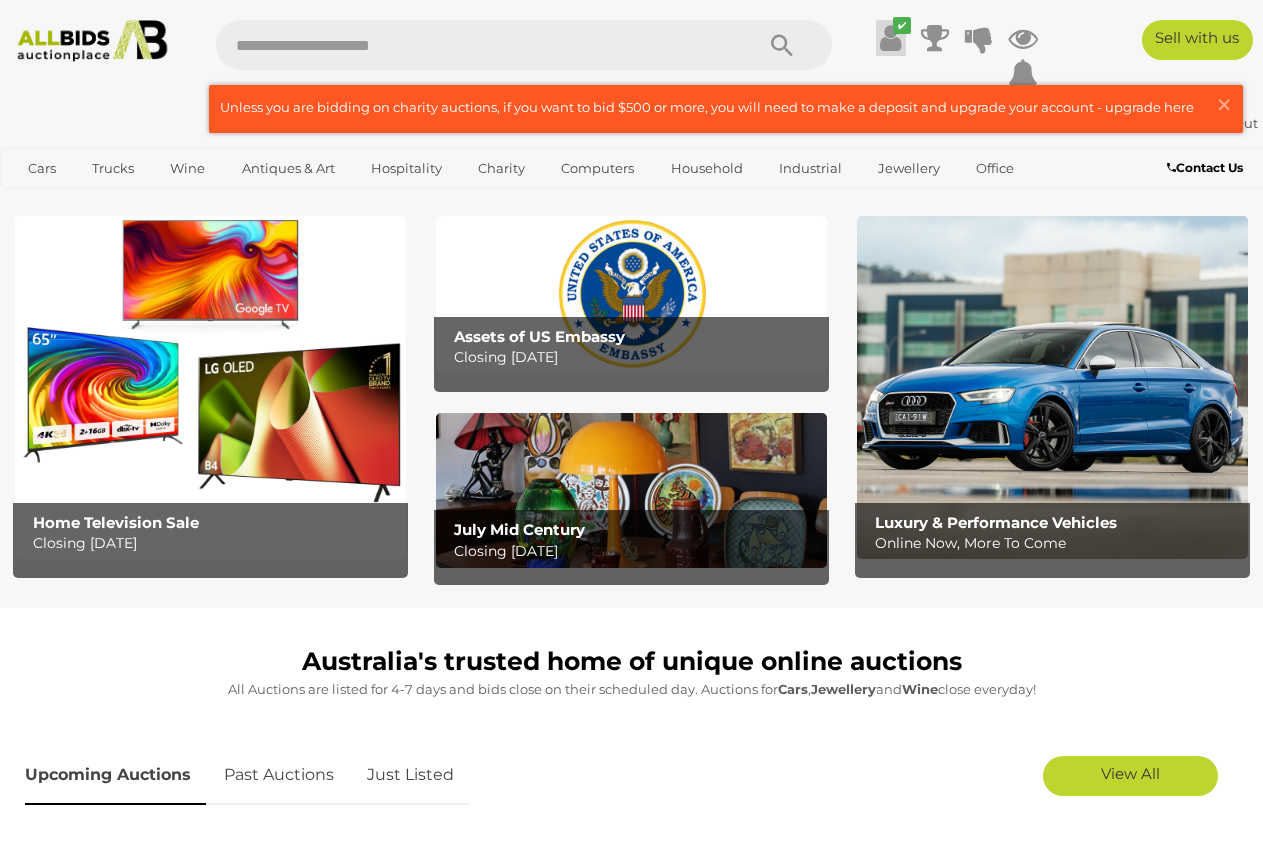 click at bounding box center (890, 38) 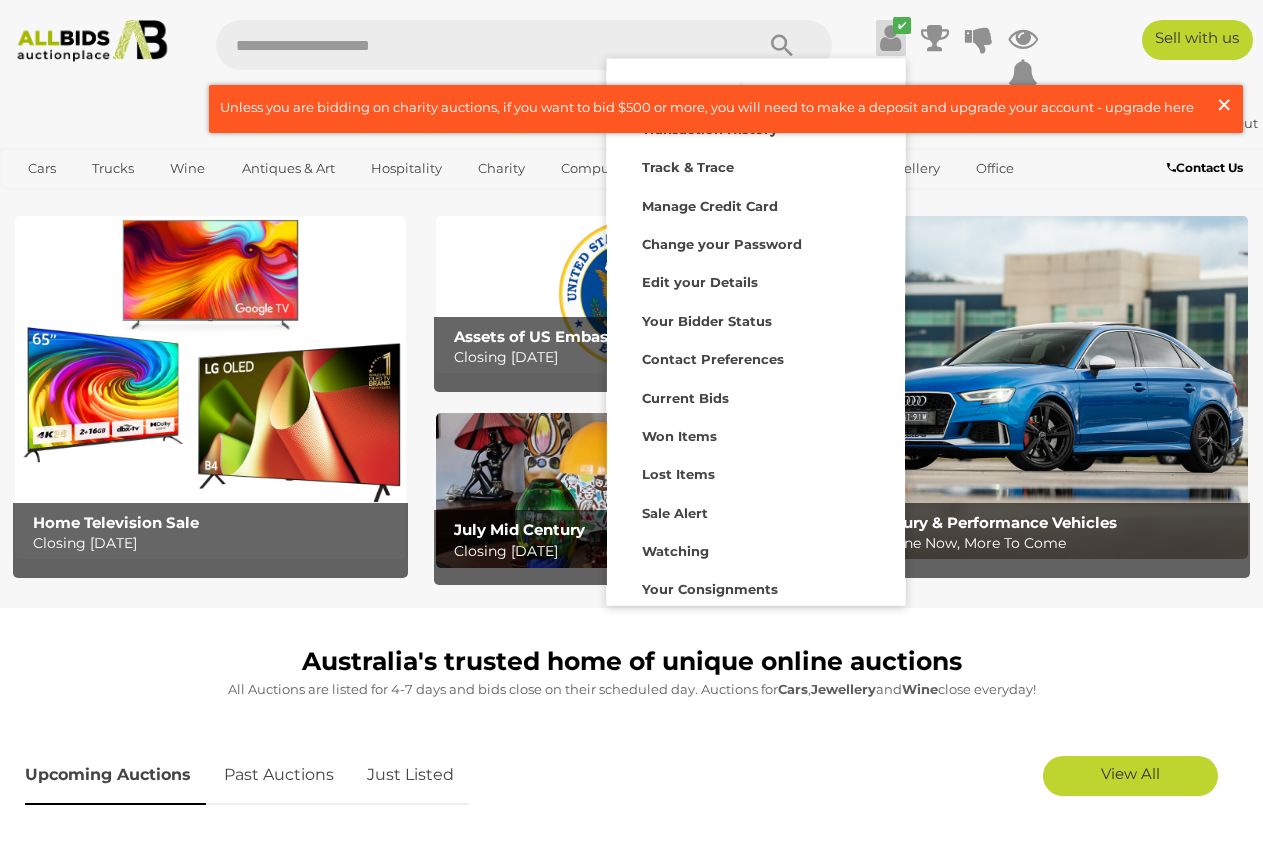 click on "×" at bounding box center [1224, 104] 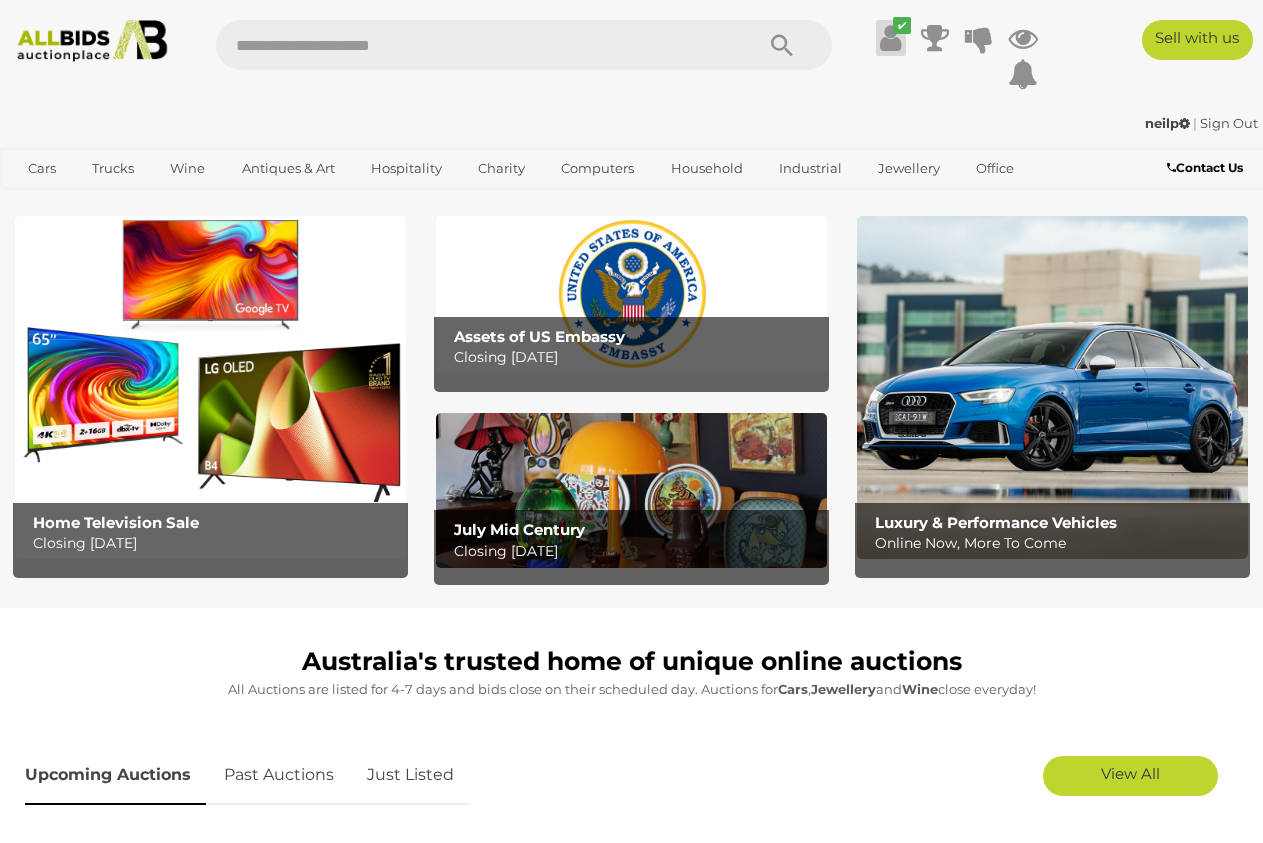 click at bounding box center [890, 38] 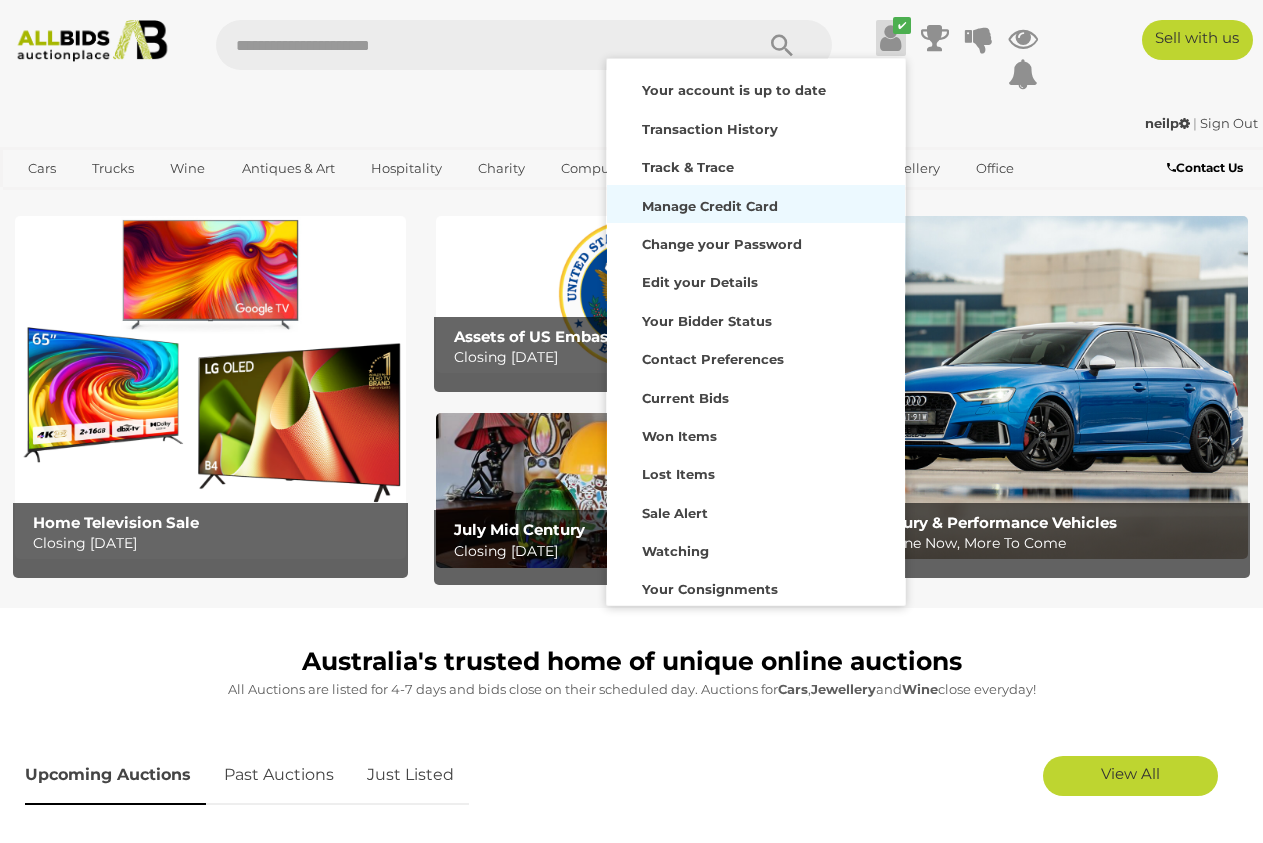 click on "Manage Credit Card" at bounding box center (710, 206) 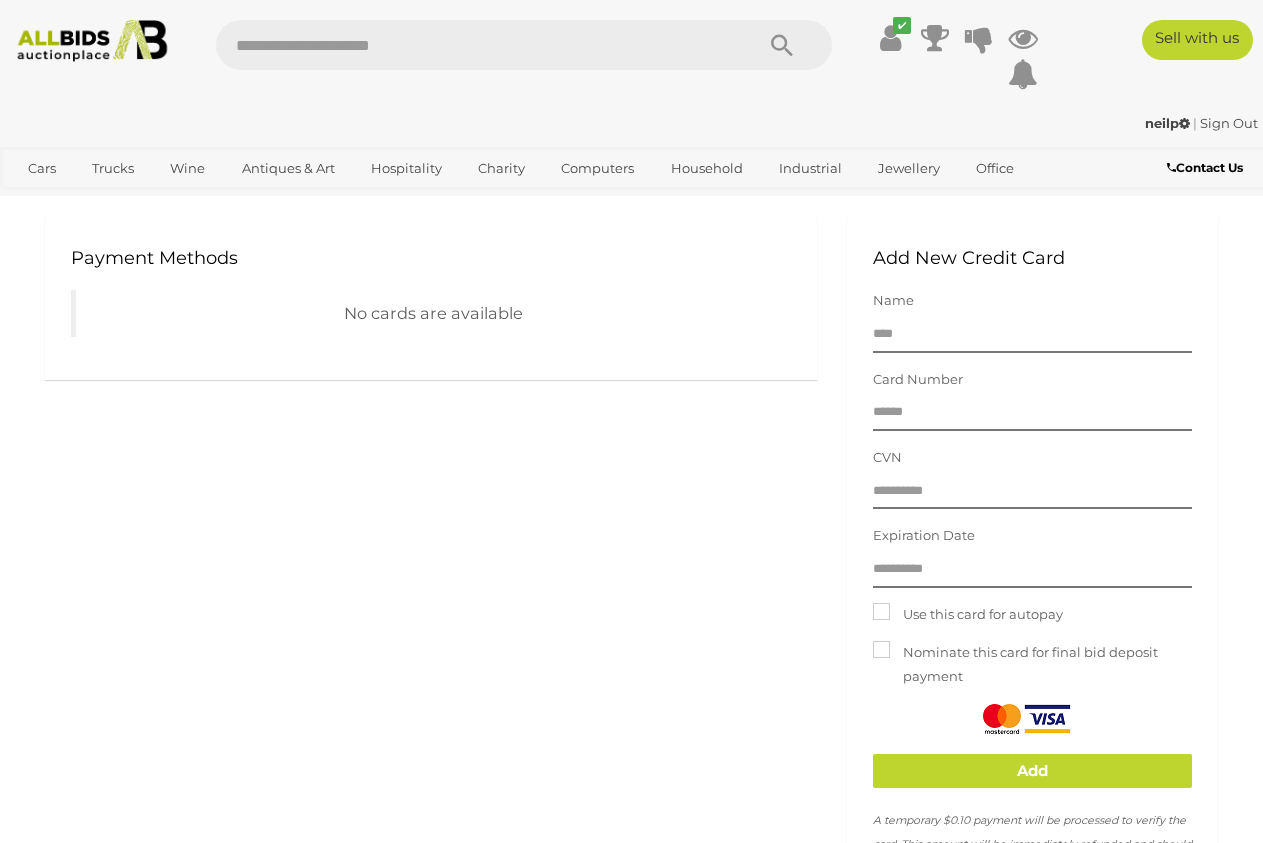 scroll, scrollTop: 0, scrollLeft: 0, axis: both 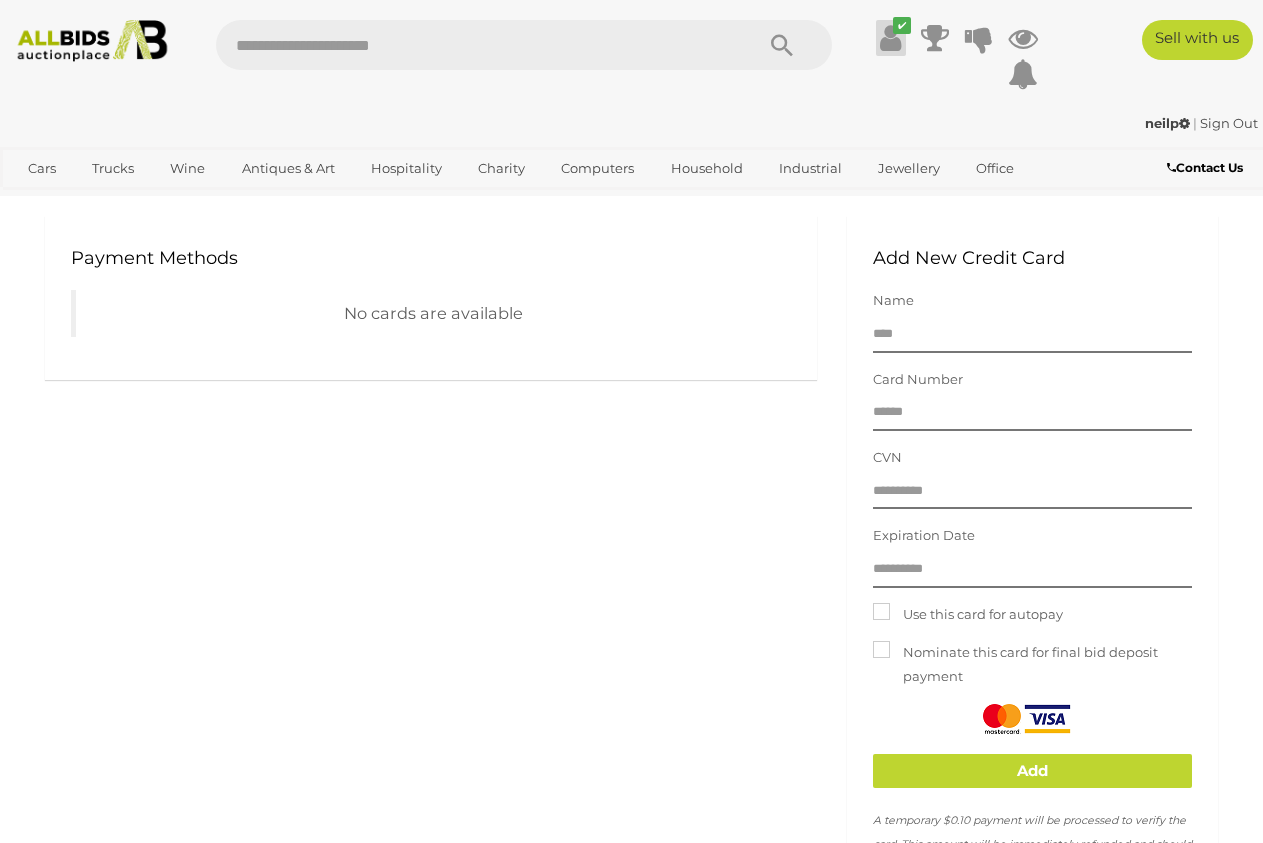 click at bounding box center [890, 38] 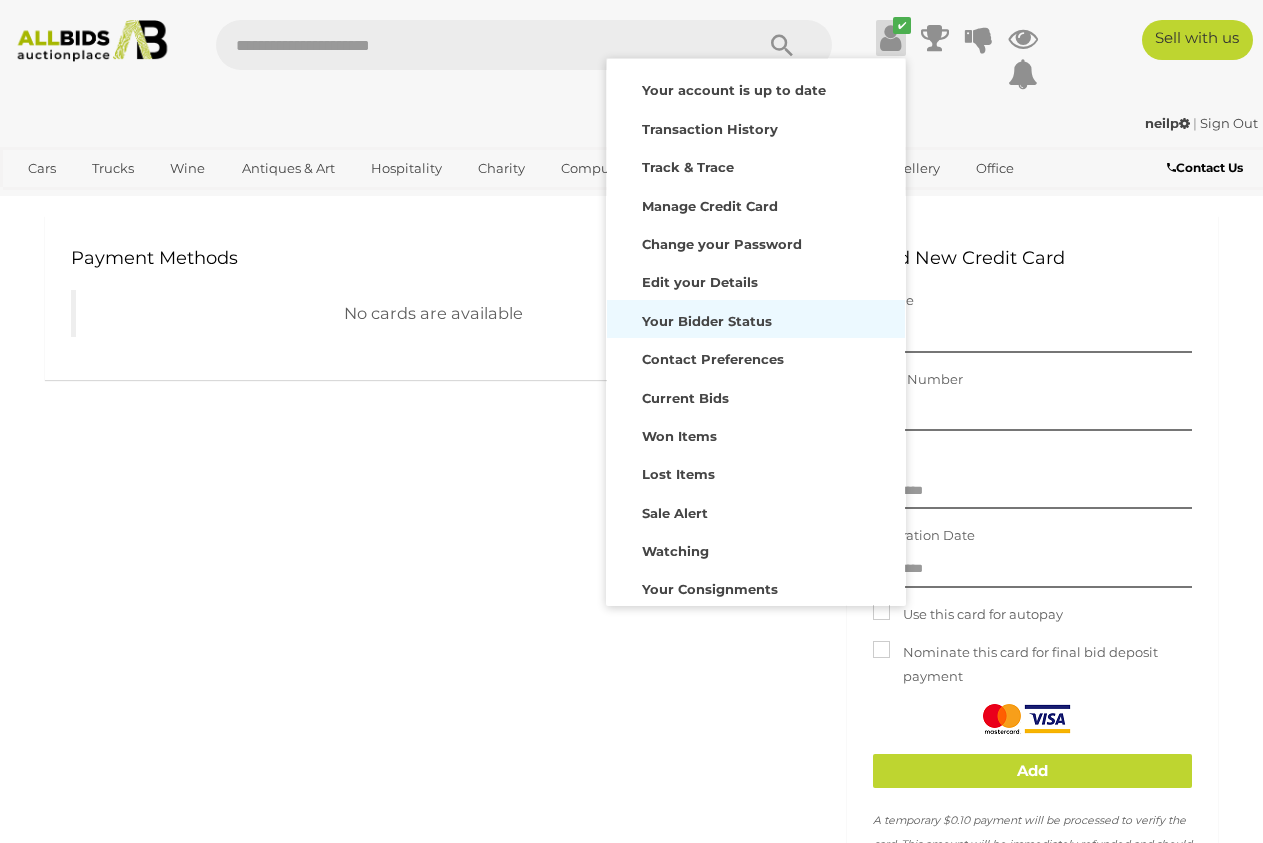 click on "Your Bidder Status" at bounding box center (707, 321) 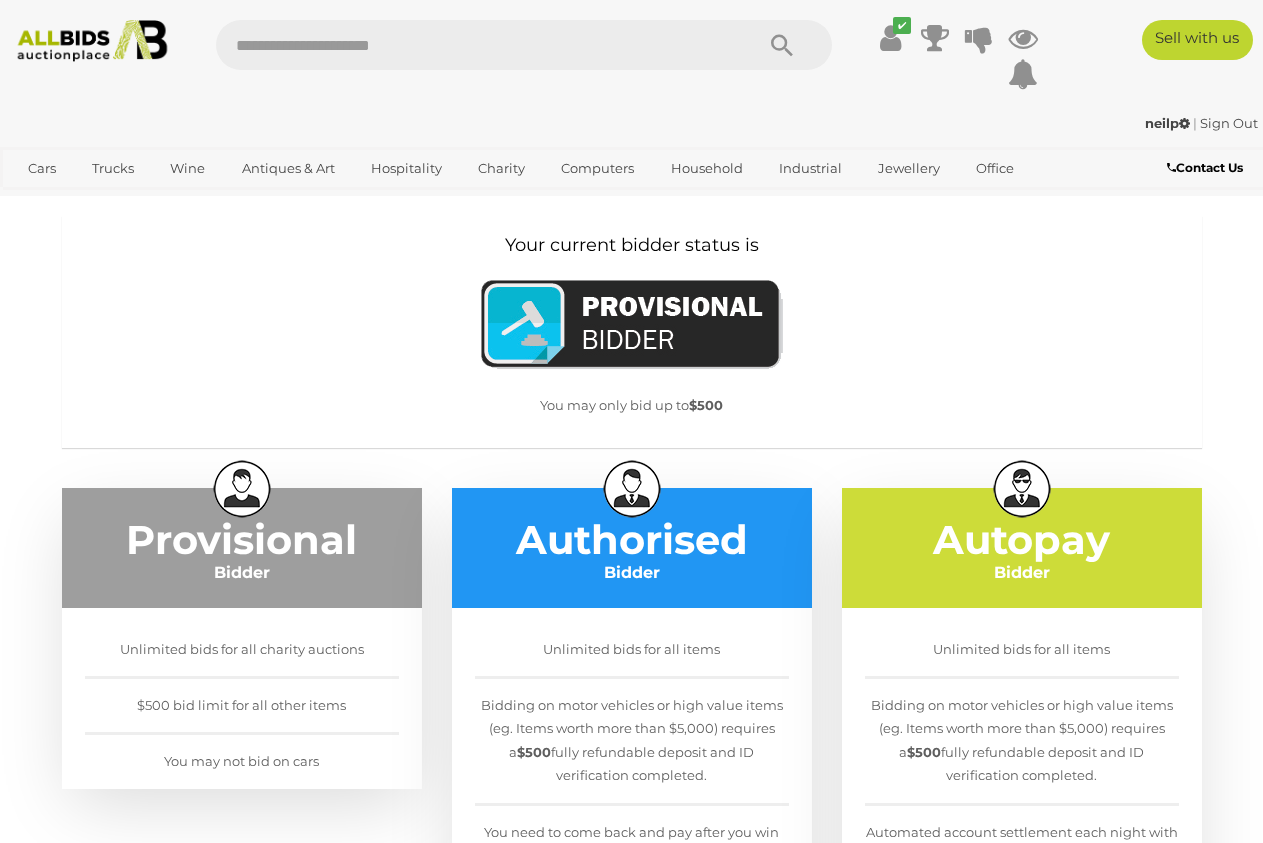 scroll, scrollTop: 0, scrollLeft: 0, axis: both 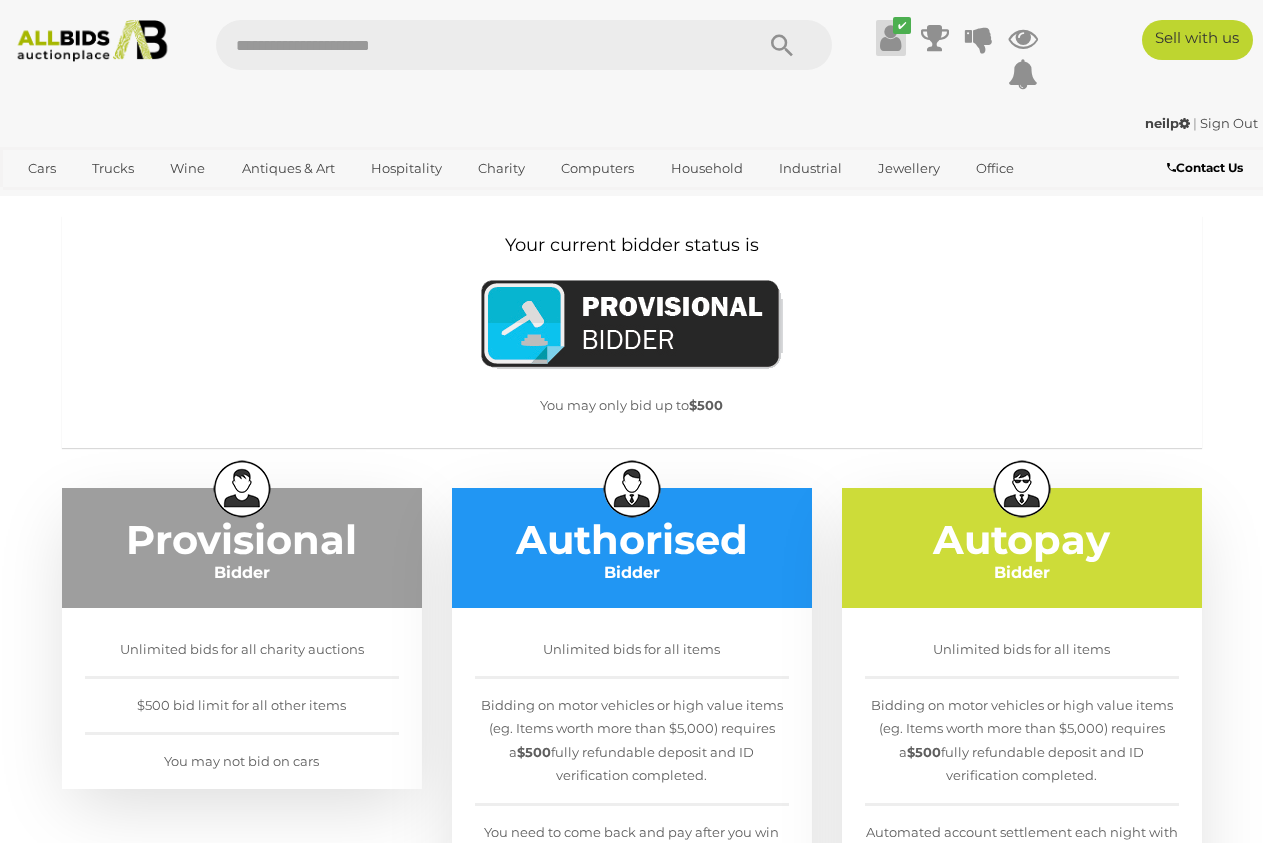 click at bounding box center [890, 38] 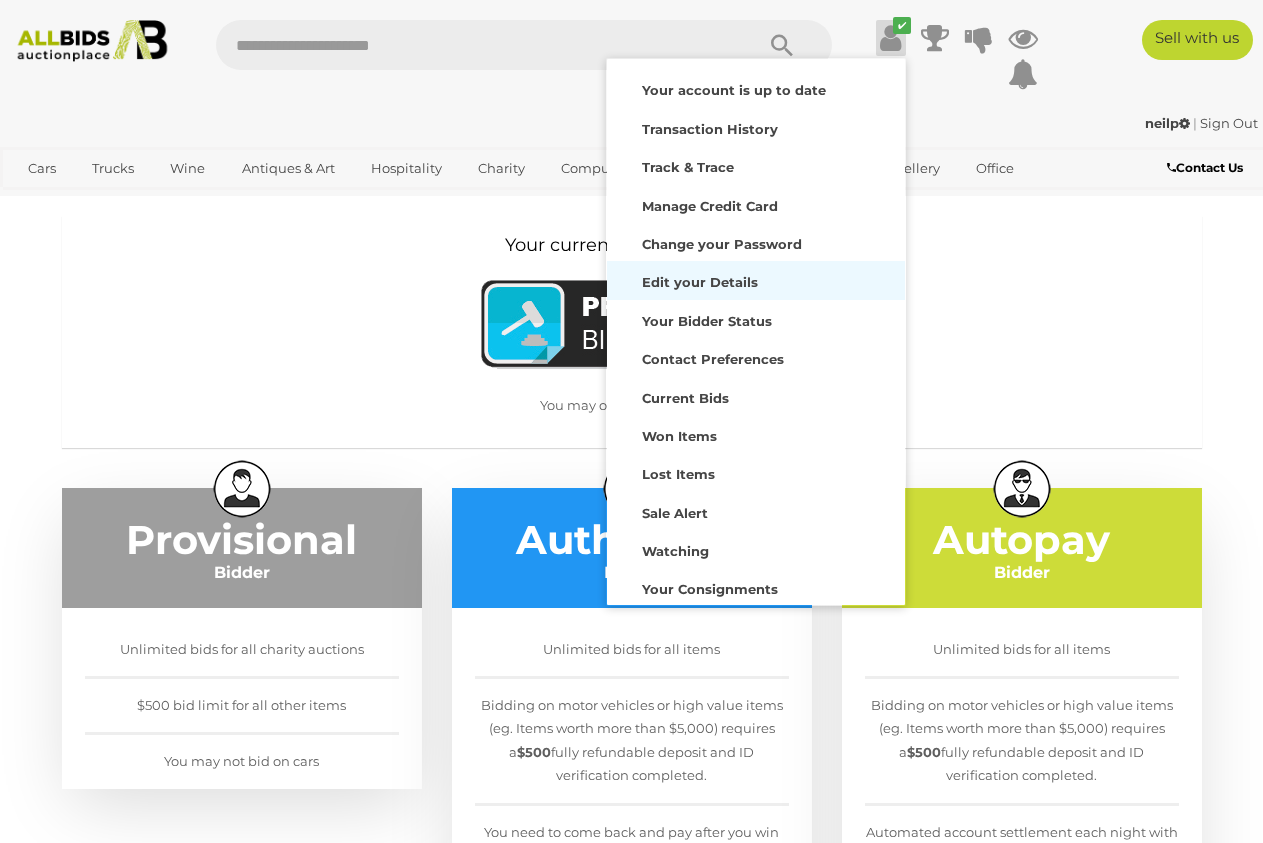 click on "Edit your Details" at bounding box center [700, 282] 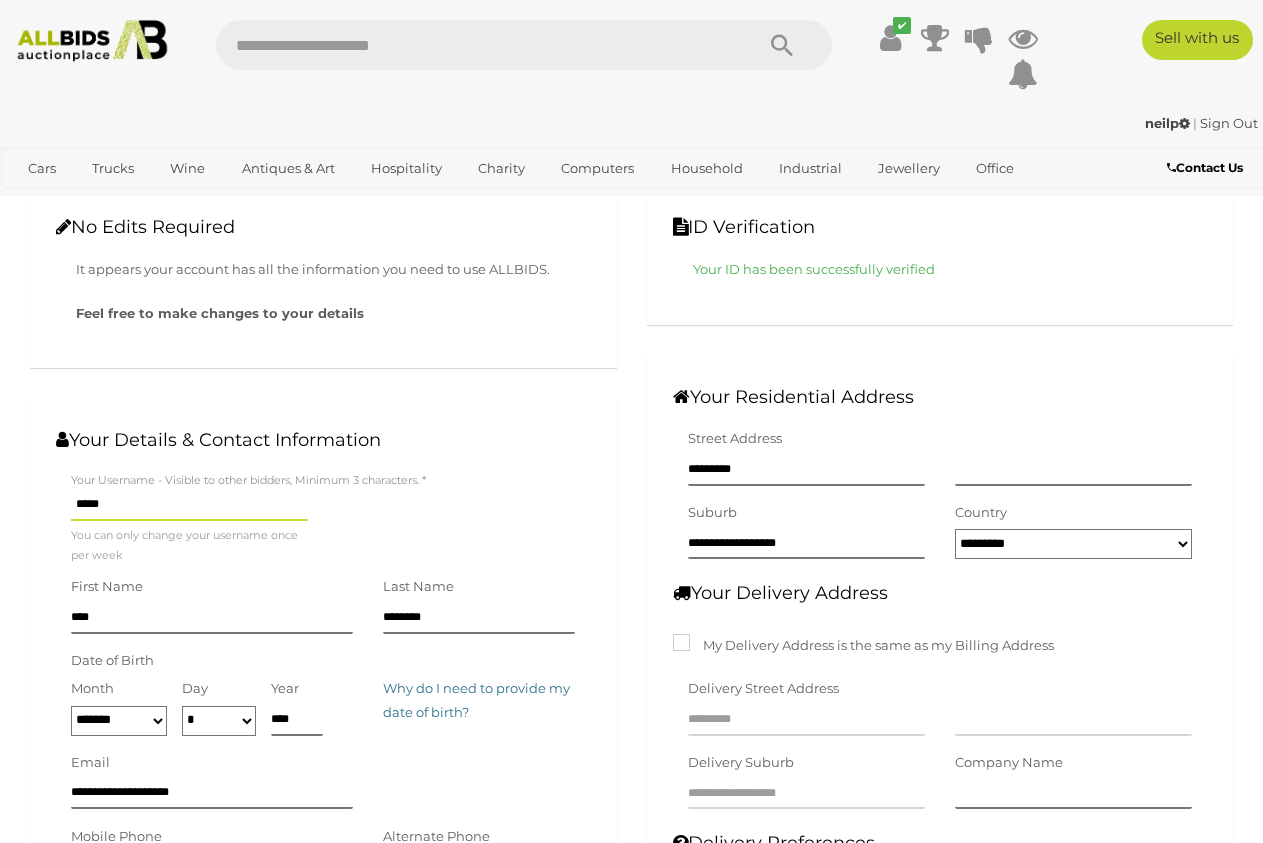 scroll, scrollTop: 0, scrollLeft: 0, axis: both 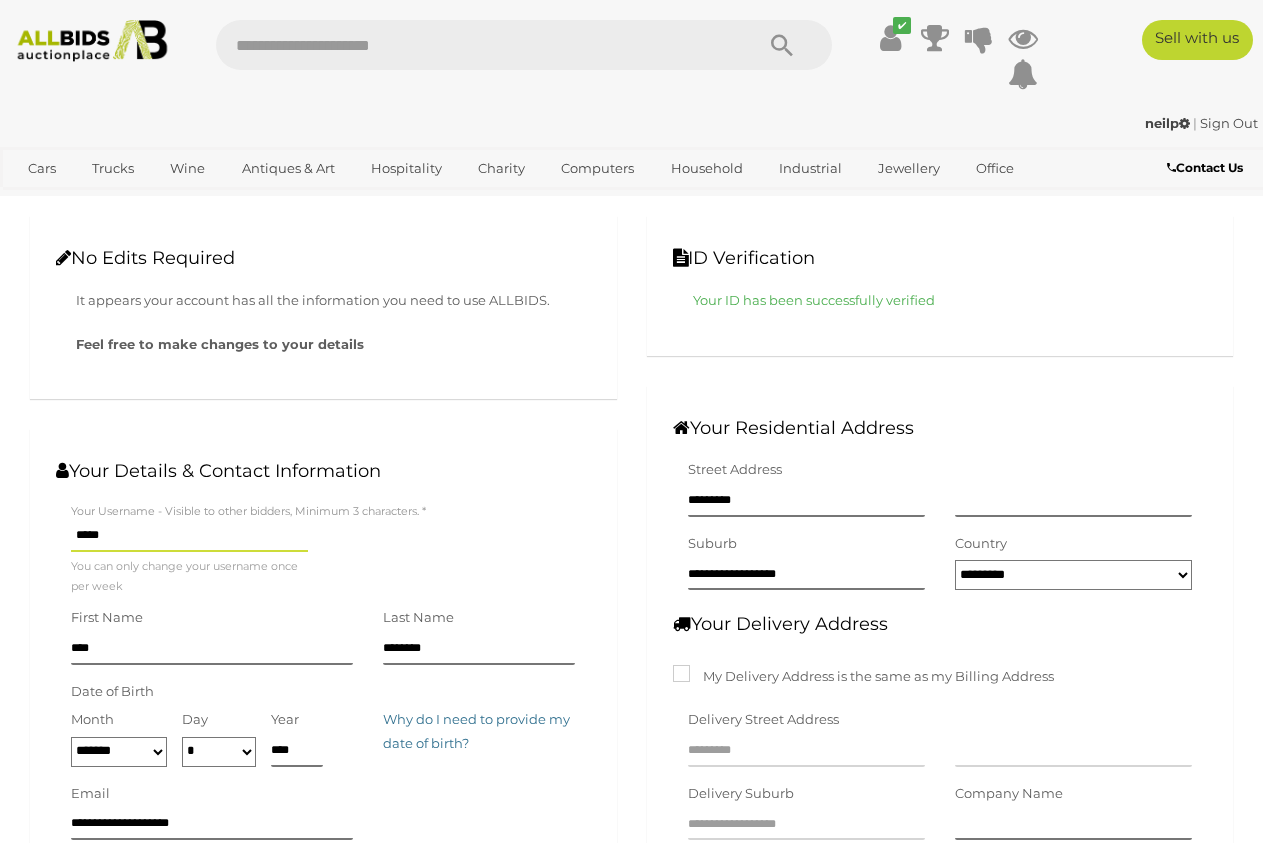 click on "✔
Your account is up to date
Transaction History Current Bids" at bounding box center (947, 56) 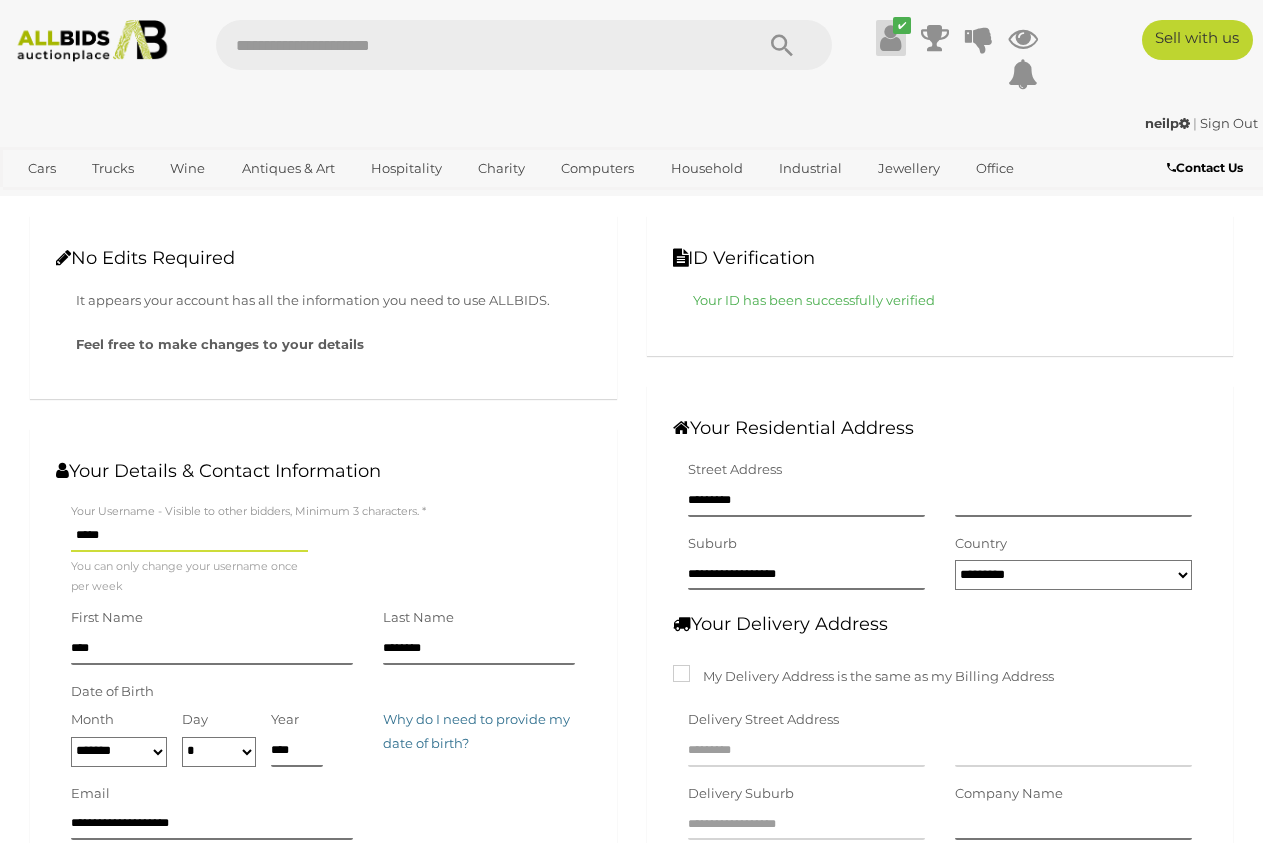 click at bounding box center [890, 38] 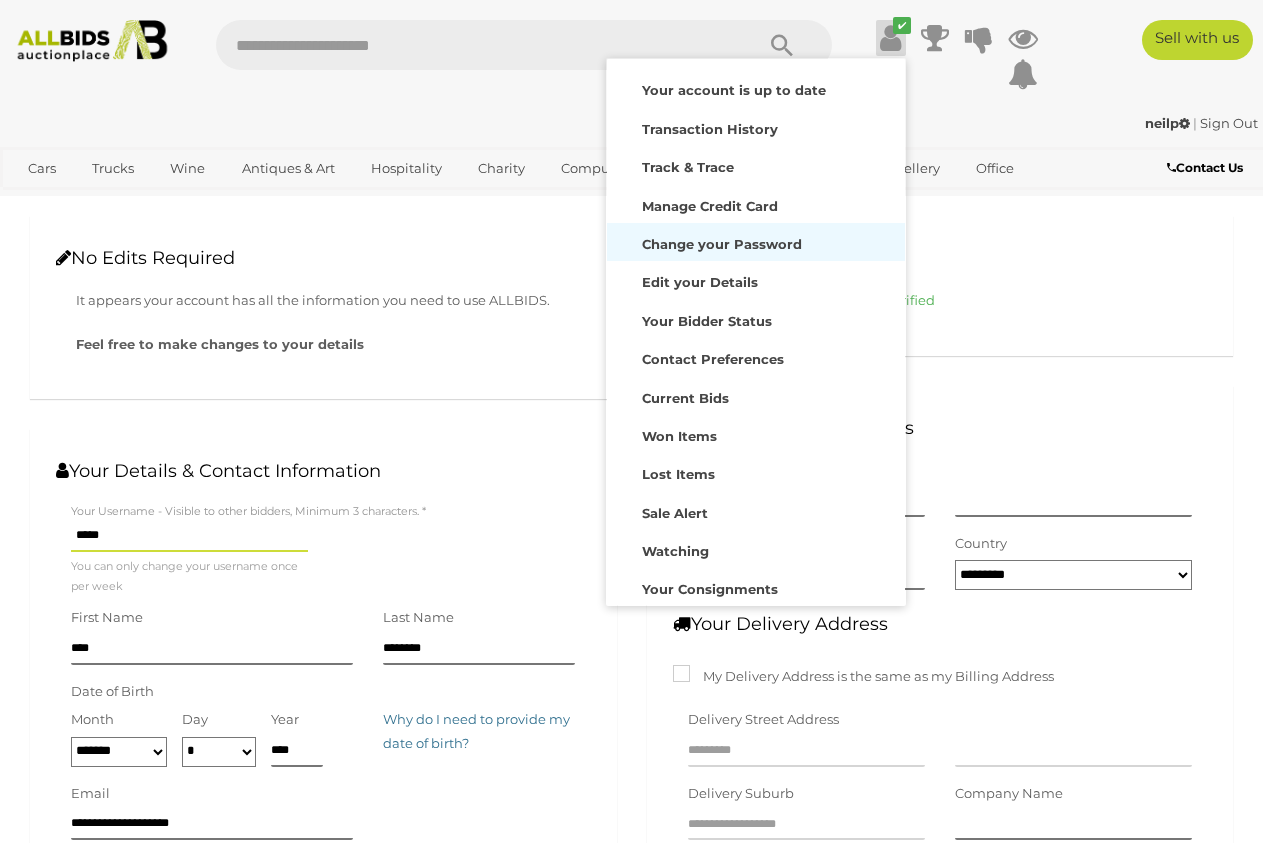 click on "Change your Password" at bounding box center [722, 244] 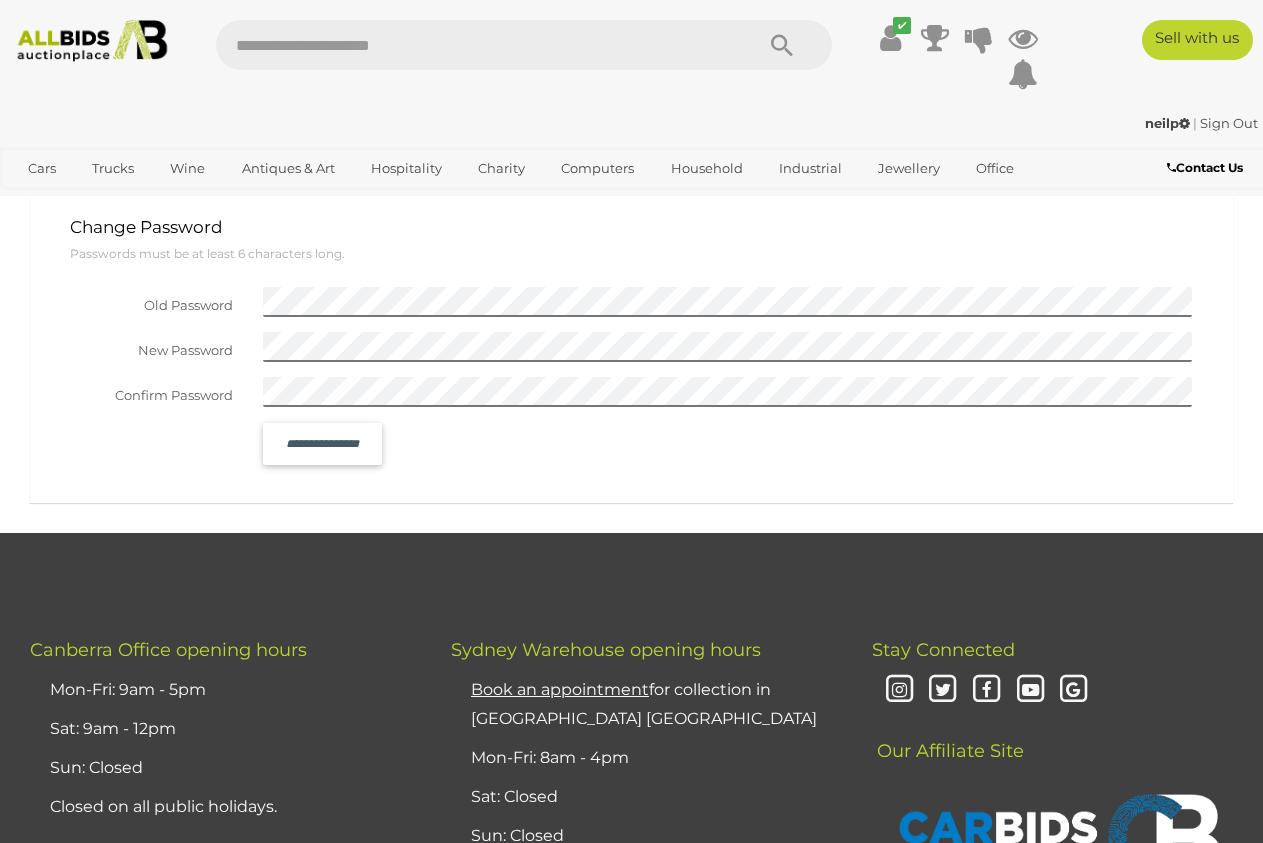 scroll, scrollTop: 0, scrollLeft: 0, axis: both 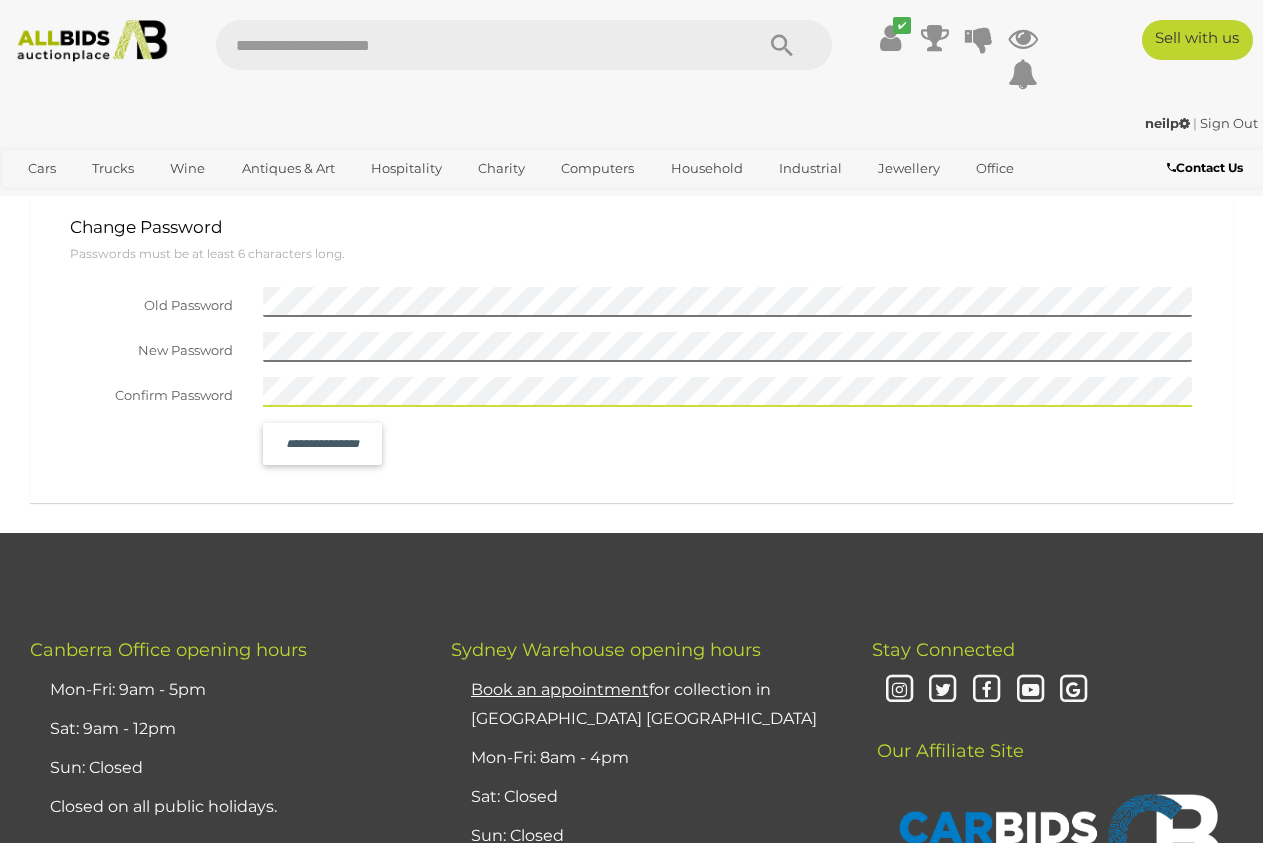 click on "**********" at bounding box center (322, 444) 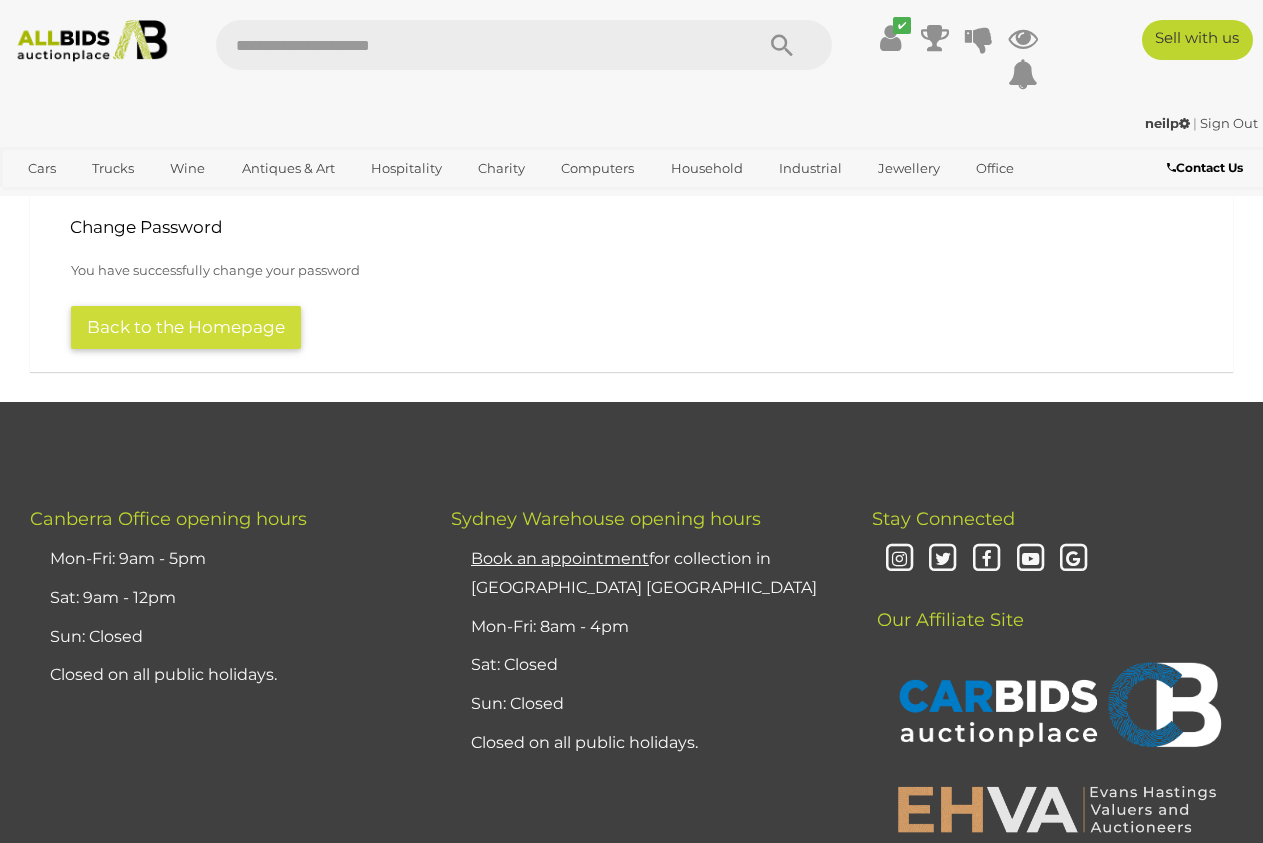 scroll, scrollTop: 0, scrollLeft: 0, axis: both 